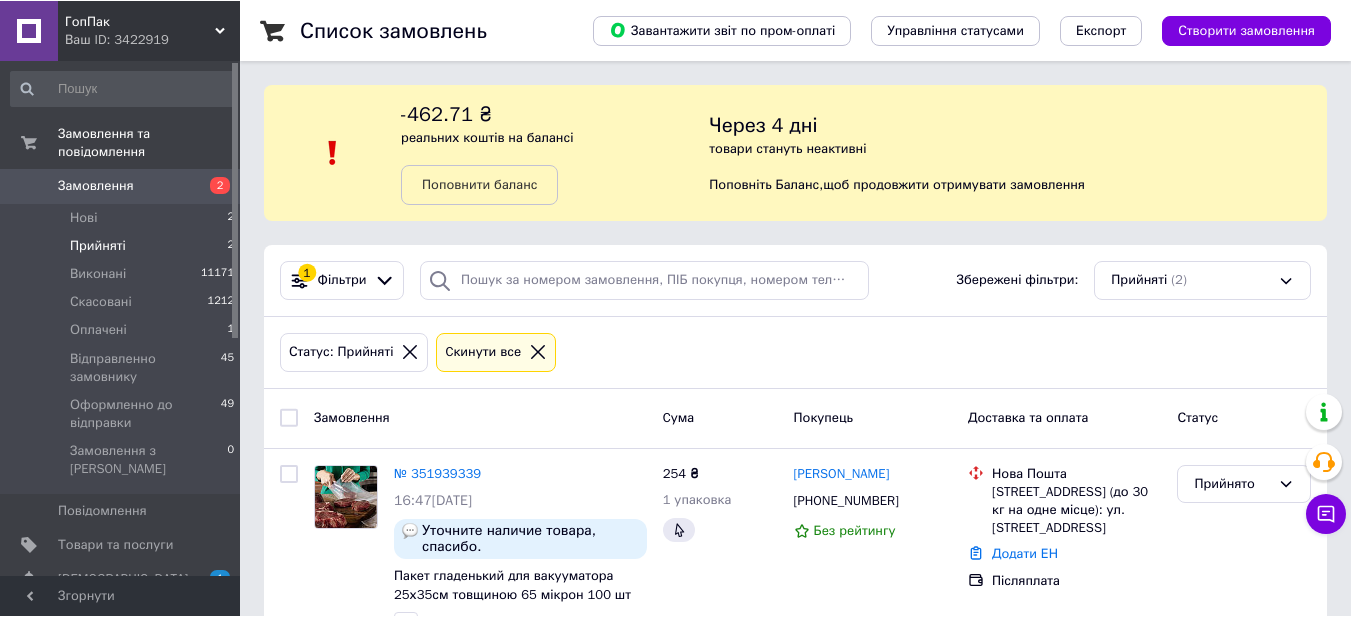 scroll, scrollTop: 247, scrollLeft: 0, axis: vertical 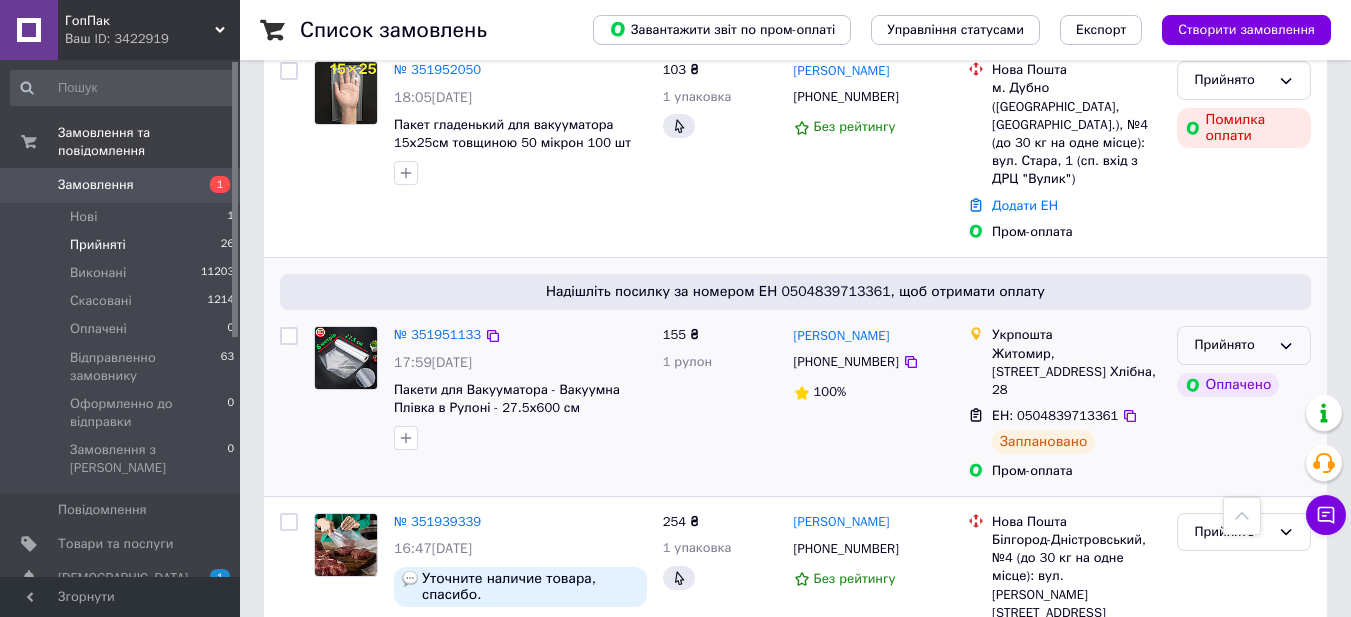 click 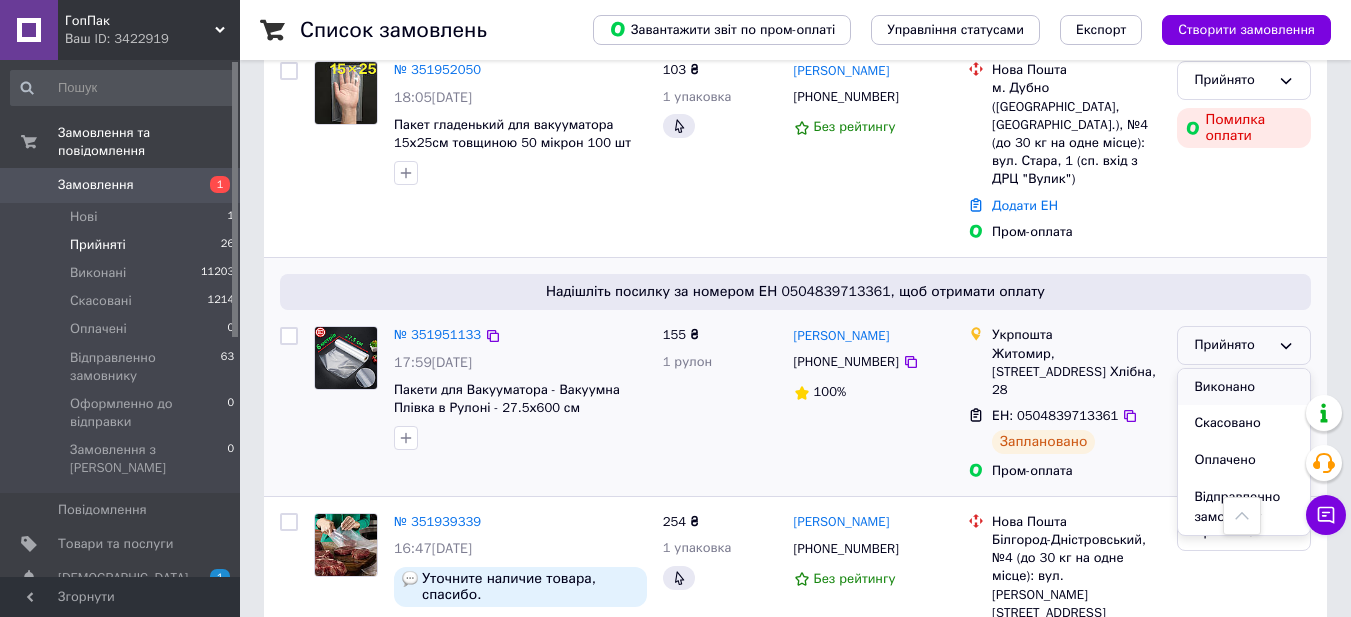 scroll, scrollTop: 58, scrollLeft: 0, axis: vertical 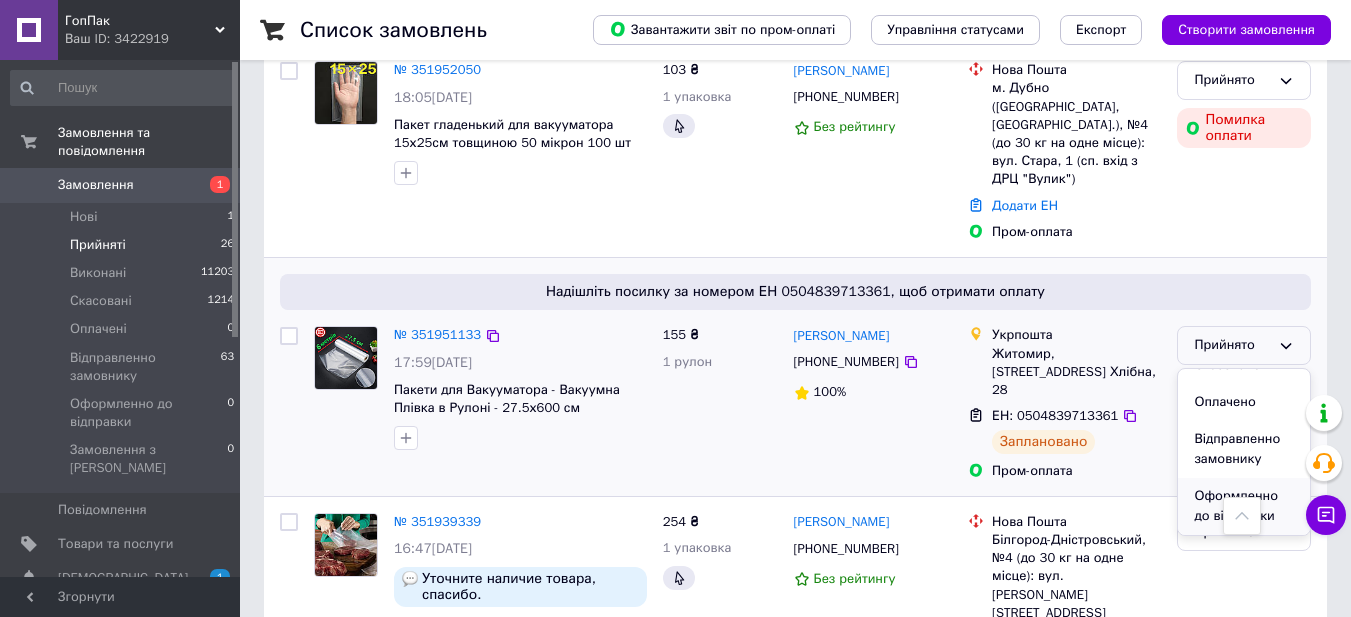 click on "Оформленно до відправки" at bounding box center (1244, 506) 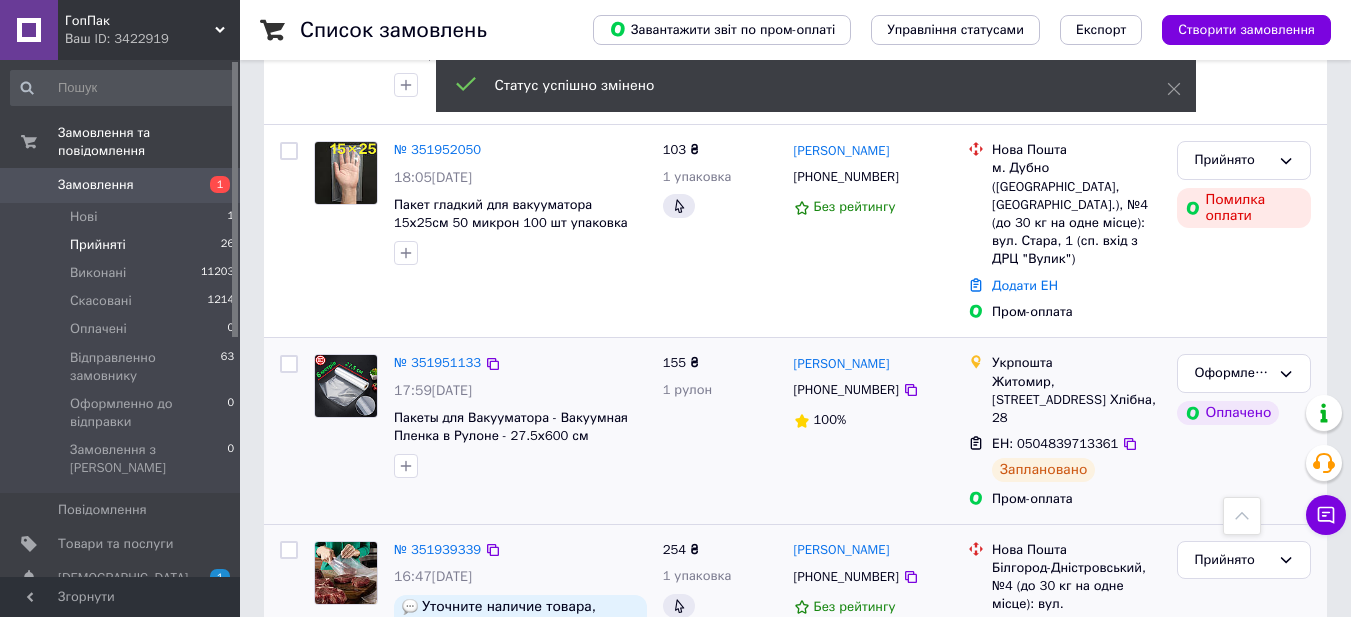 scroll, scrollTop: 4976, scrollLeft: 0, axis: vertical 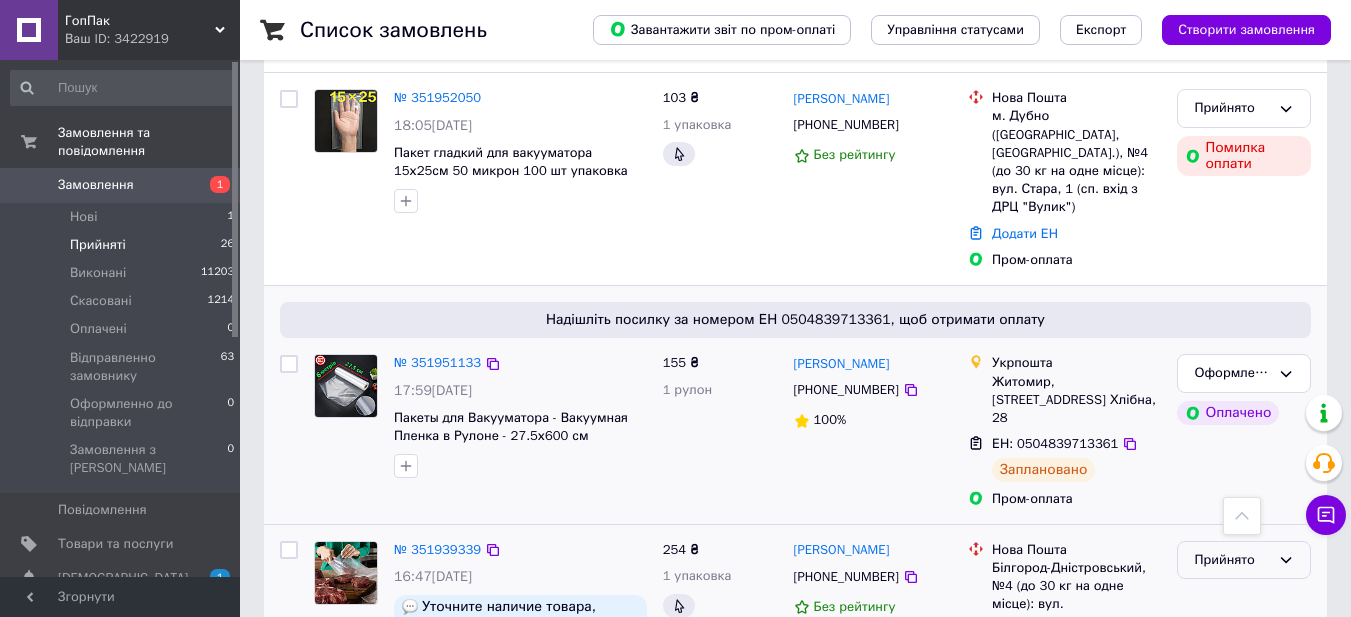 click 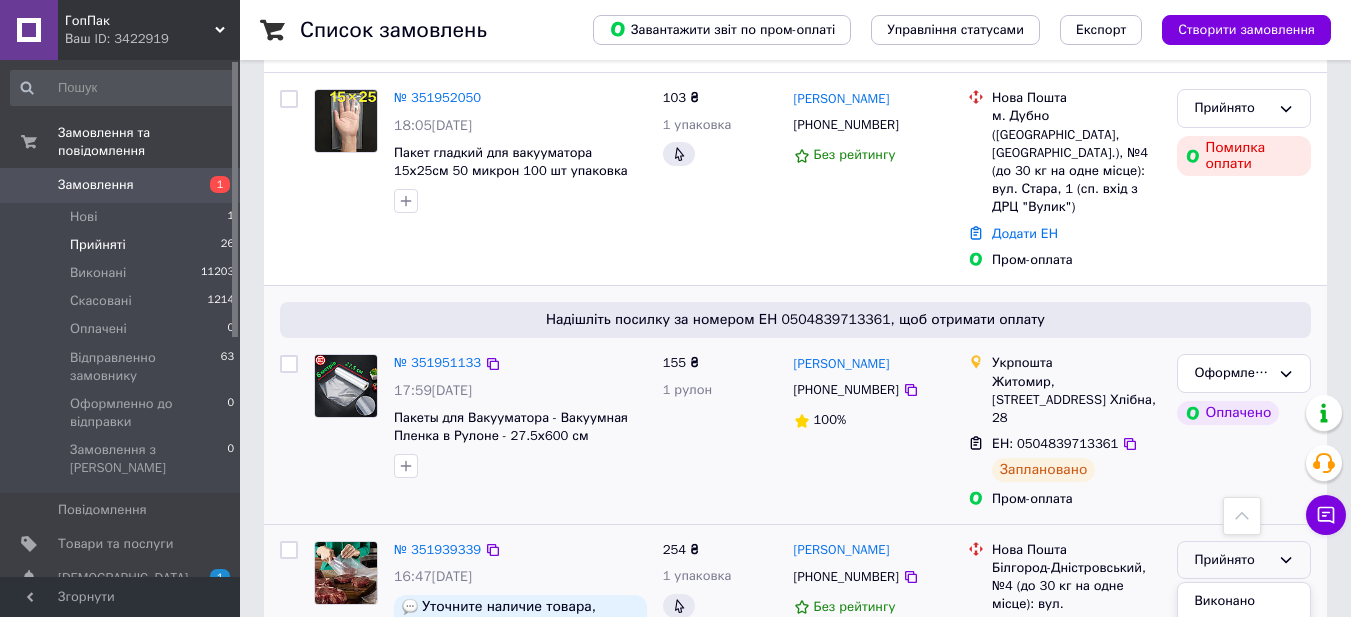 scroll, scrollTop: 58, scrollLeft: 0, axis: vertical 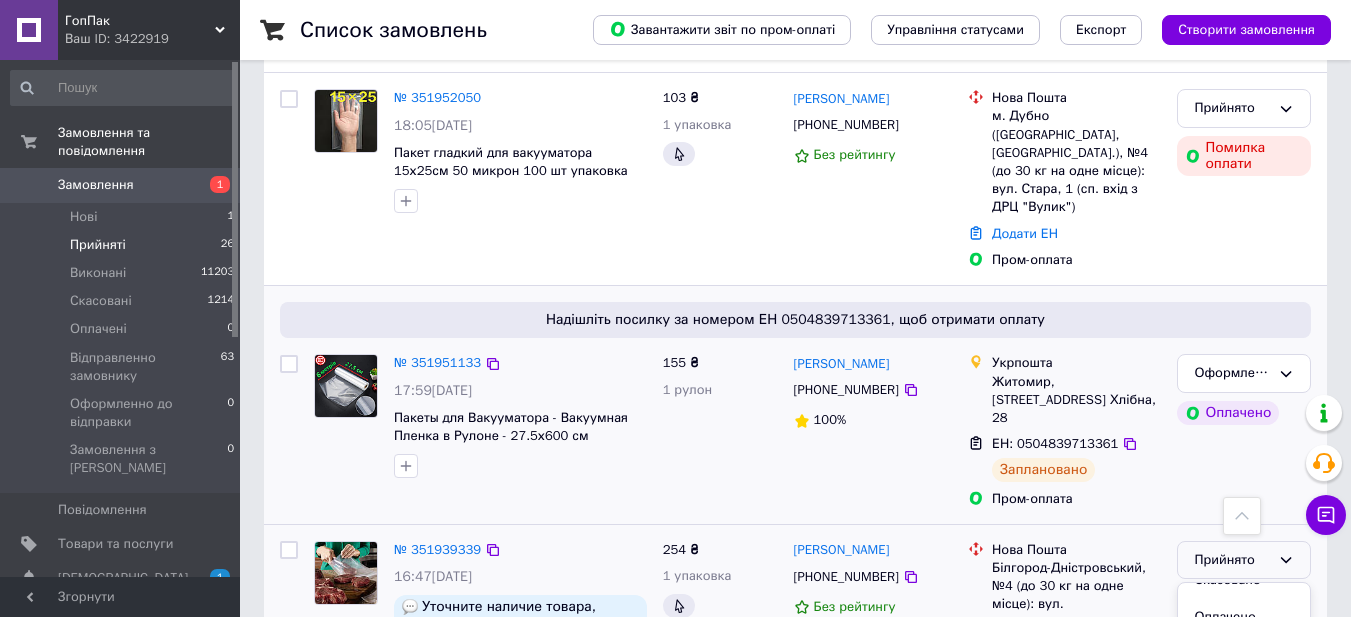 click on "Оформленно до відправки" at bounding box center (1244, 720) 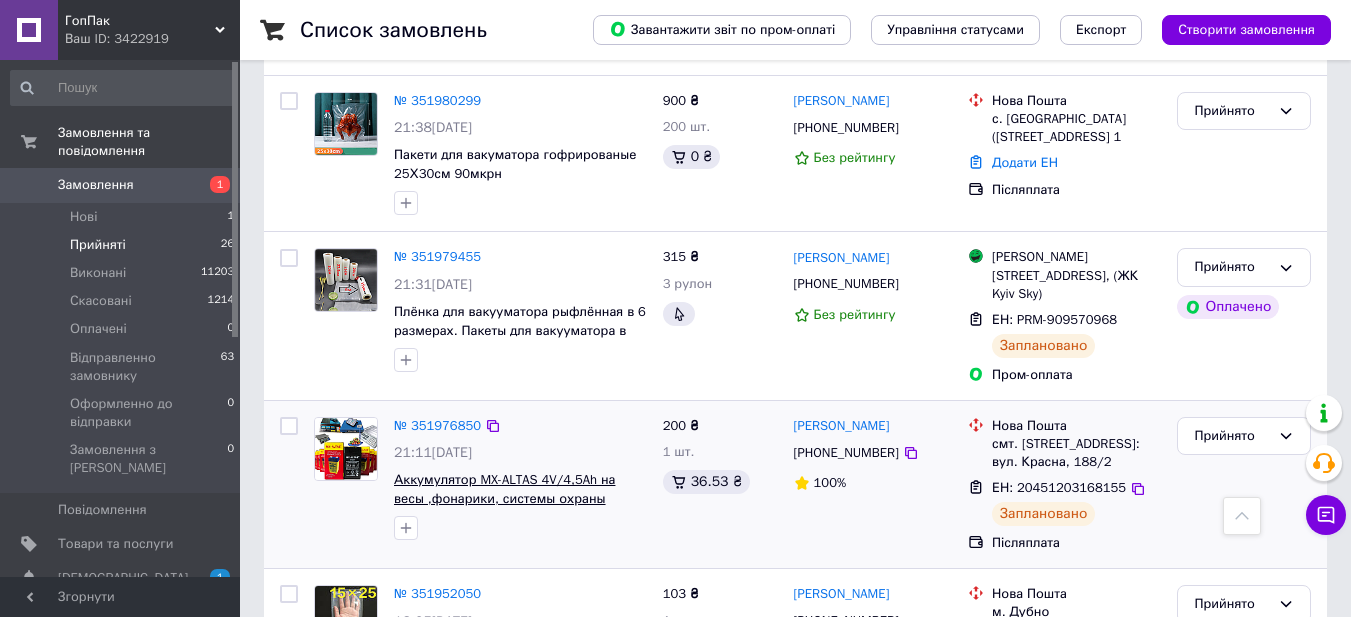 scroll, scrollTop: 4479, scrollLeft: 0, axis: vertical 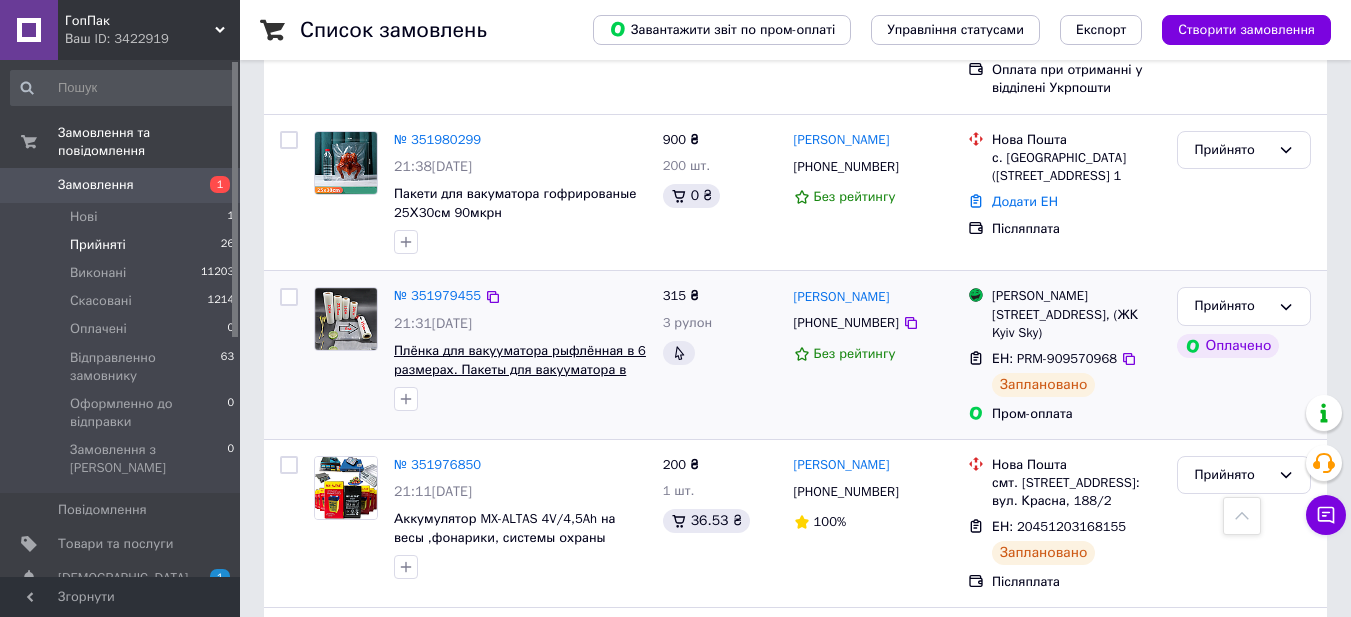 click on "Плёнка для вакууматора рыфлённая в 6 размерах. Пакеты для вакууматора в рулоне" at bounding box center (520, 369) 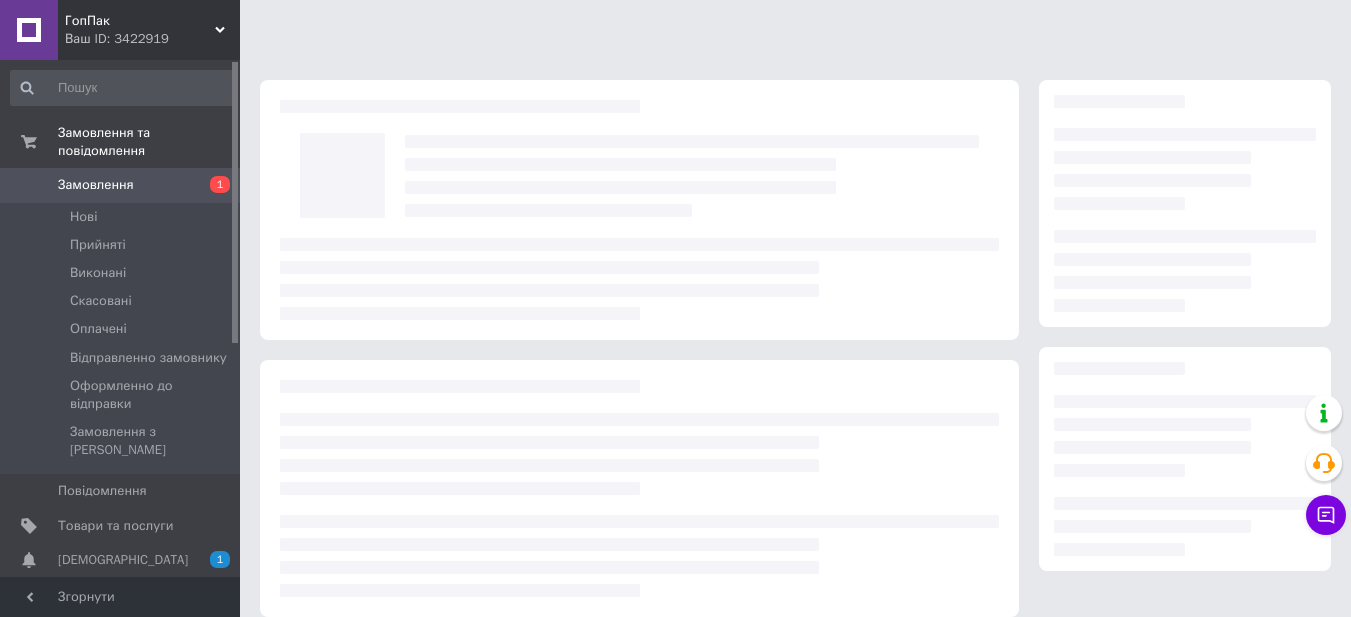 scroll, scrollTop: 0, scrollLeft: 0, axis: both 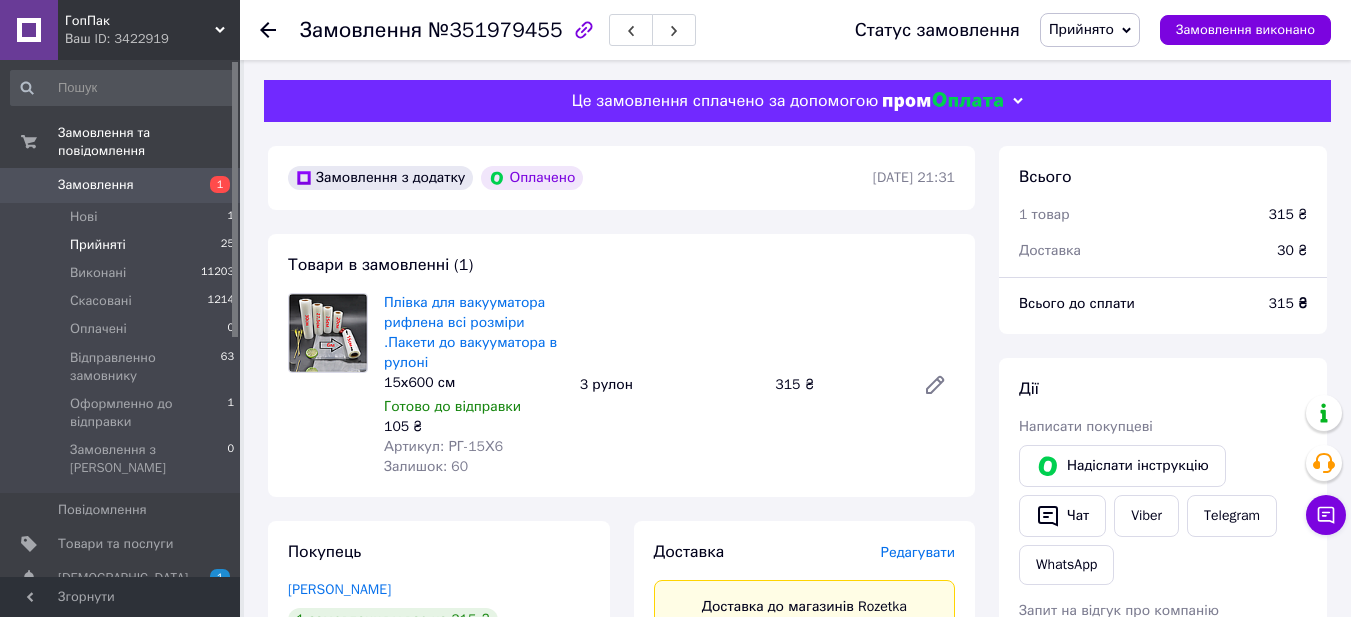 click on "Прийняті" at bounding box center [98, 245] 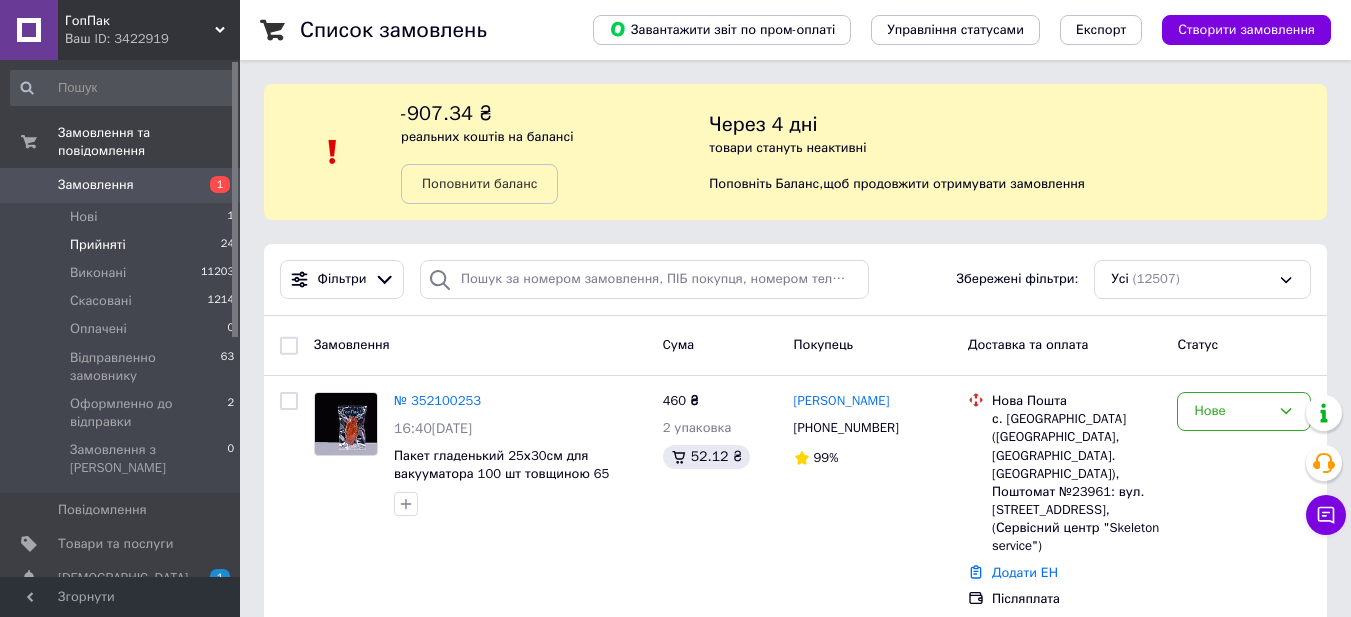 click on "Прийняті" at bounding box center (98, 245) 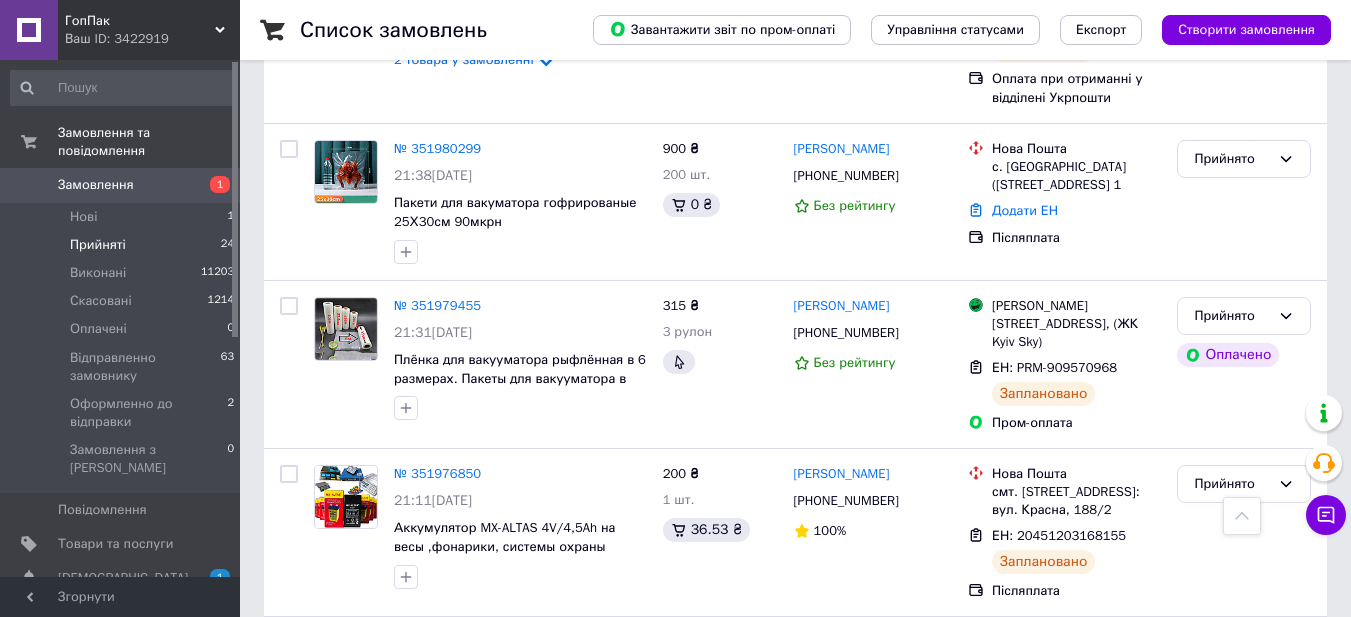 scroll, scrollTop: 4468, scrollLeft: 0, axis: vertical 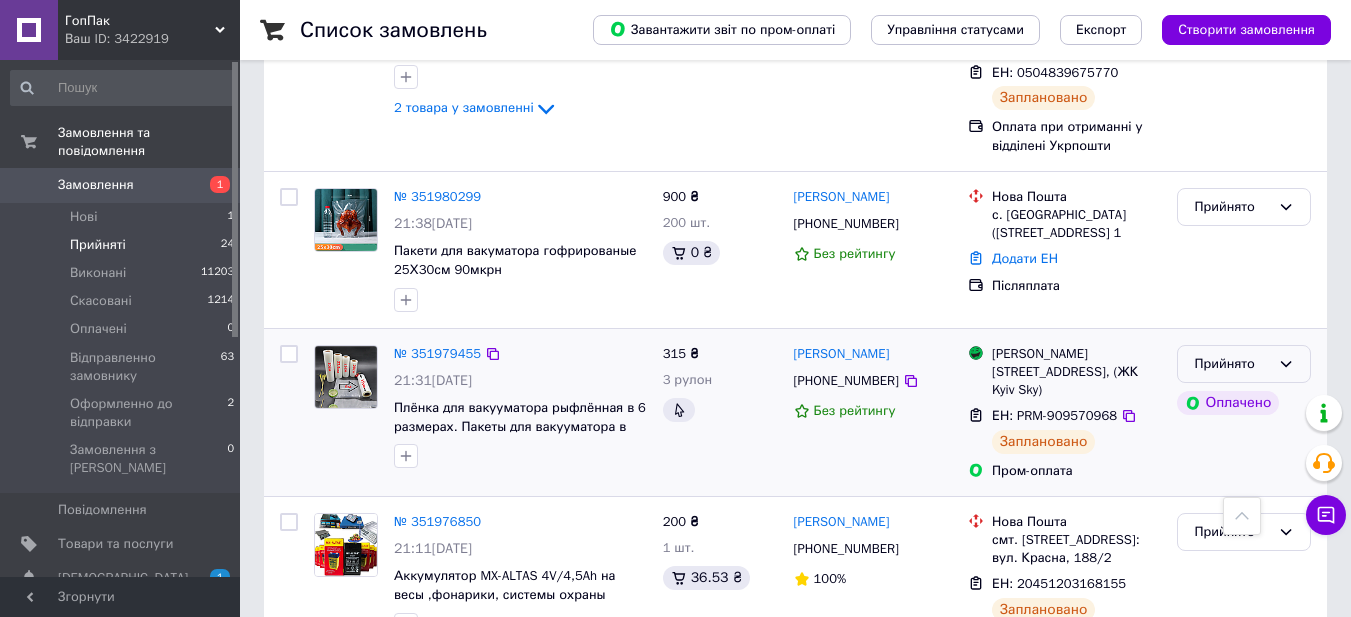 click 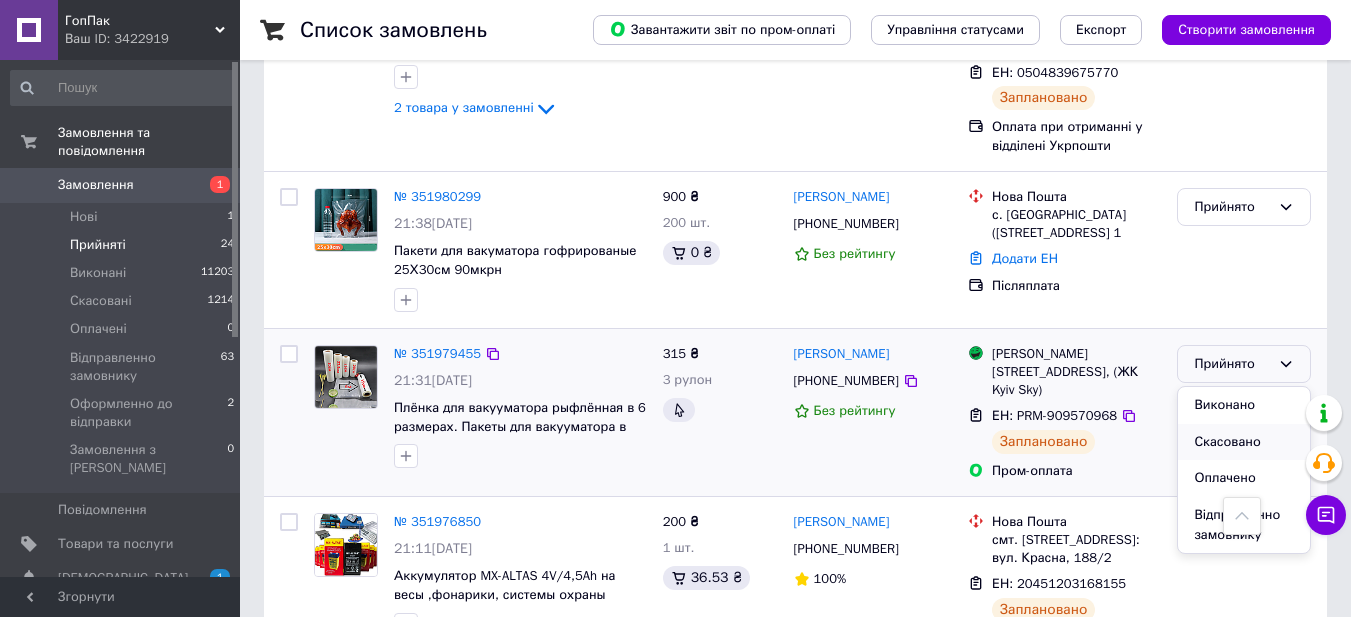 scroll, scrollTop: 58, scrollLeft: 0, axis: vertical 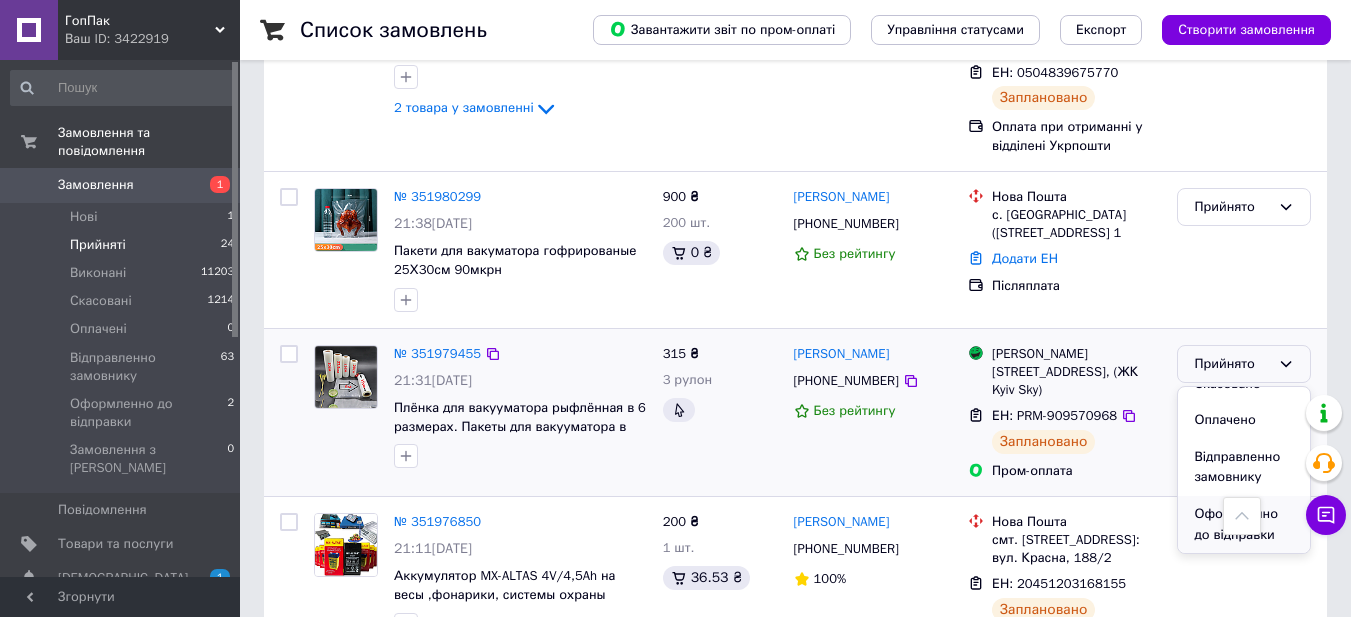 click on "Оформленно до відправки" at bounding box center [1244, 524] 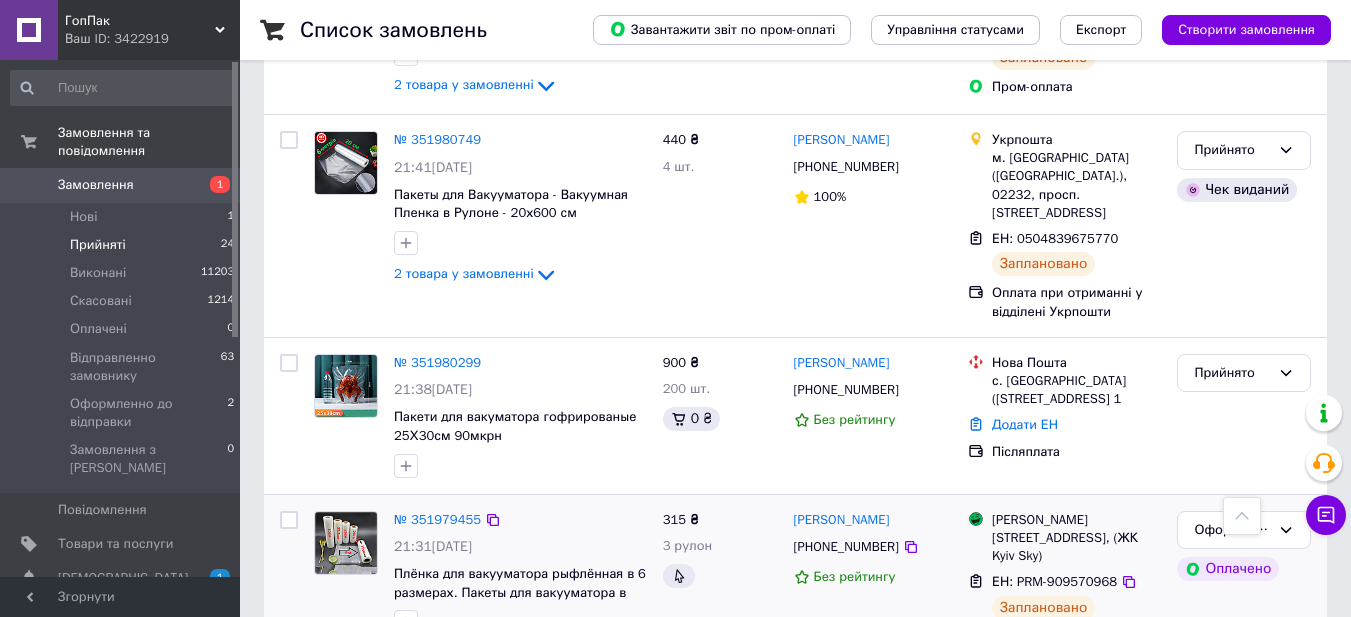 scroll, scrollTop: 4135, scrollLeft: 0, axis: vertical 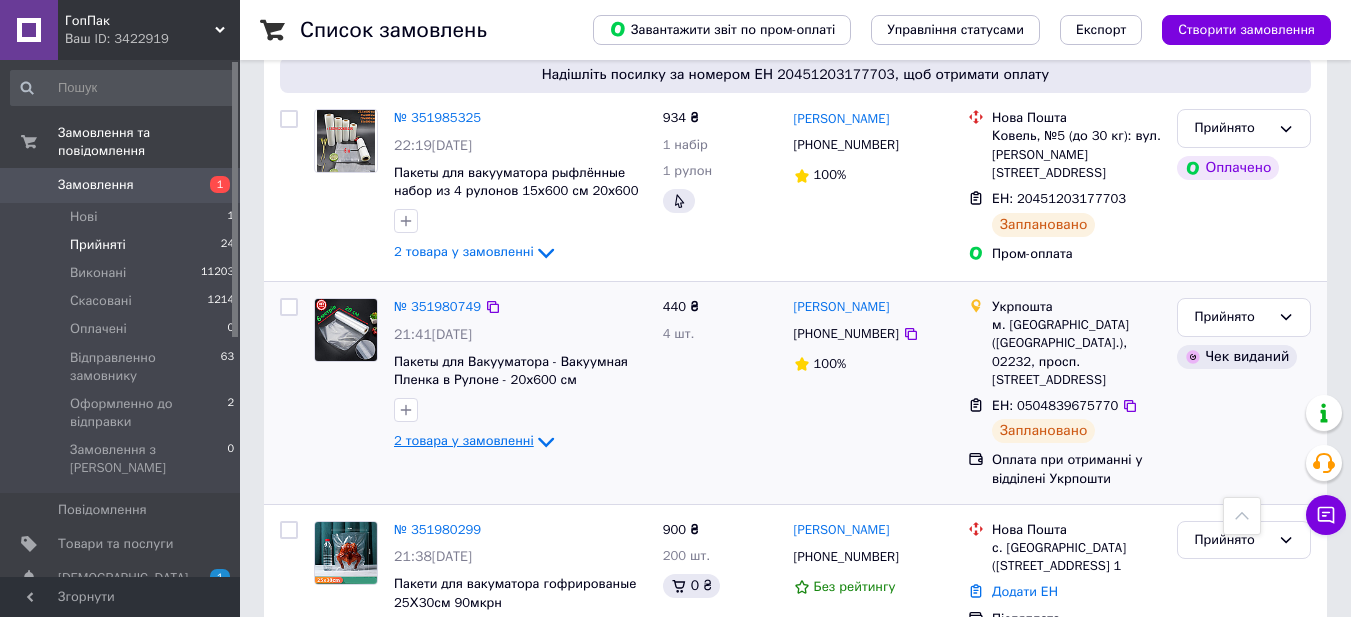 click on "2 товара у замовленні" at bounding box center (464, 440) 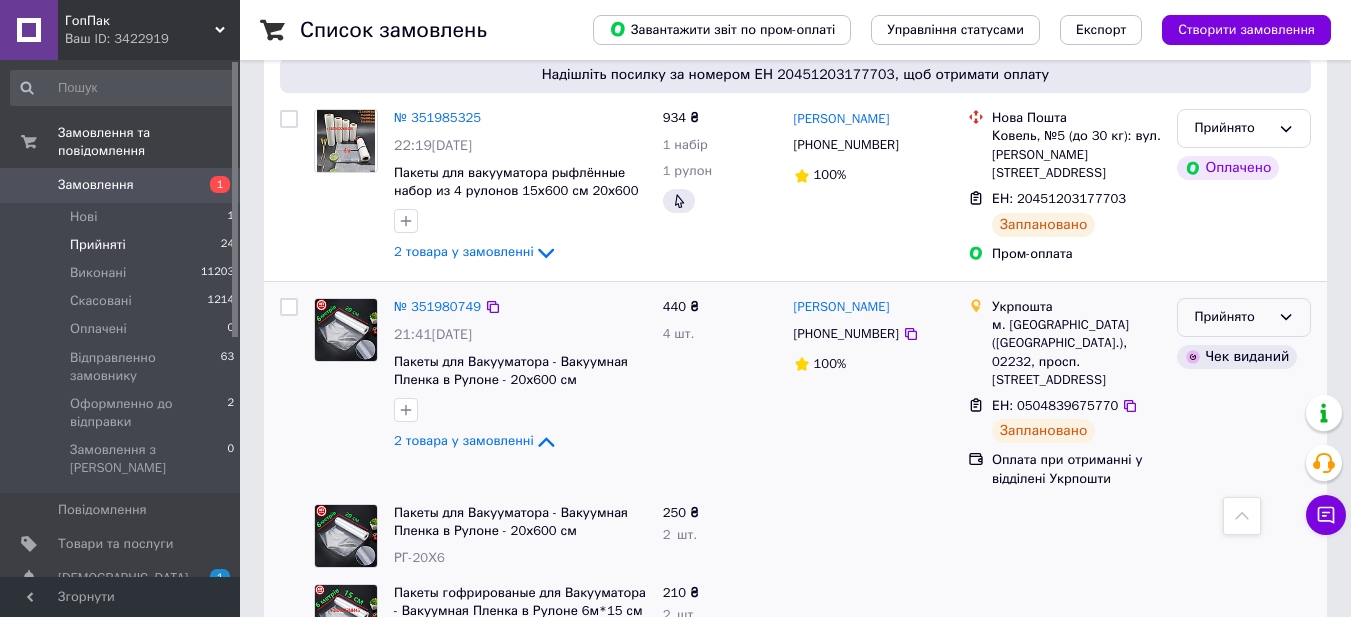 click 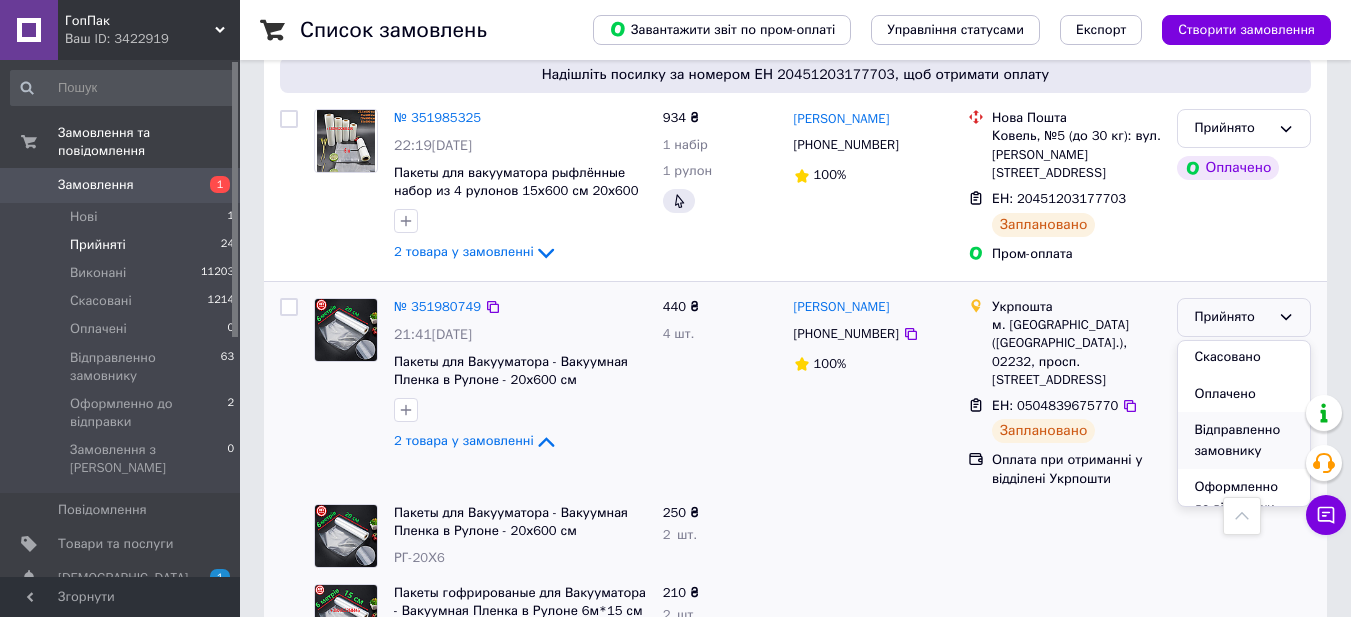 scroll, scrollTop: 58, scrollLeft: 0, axis: vertical 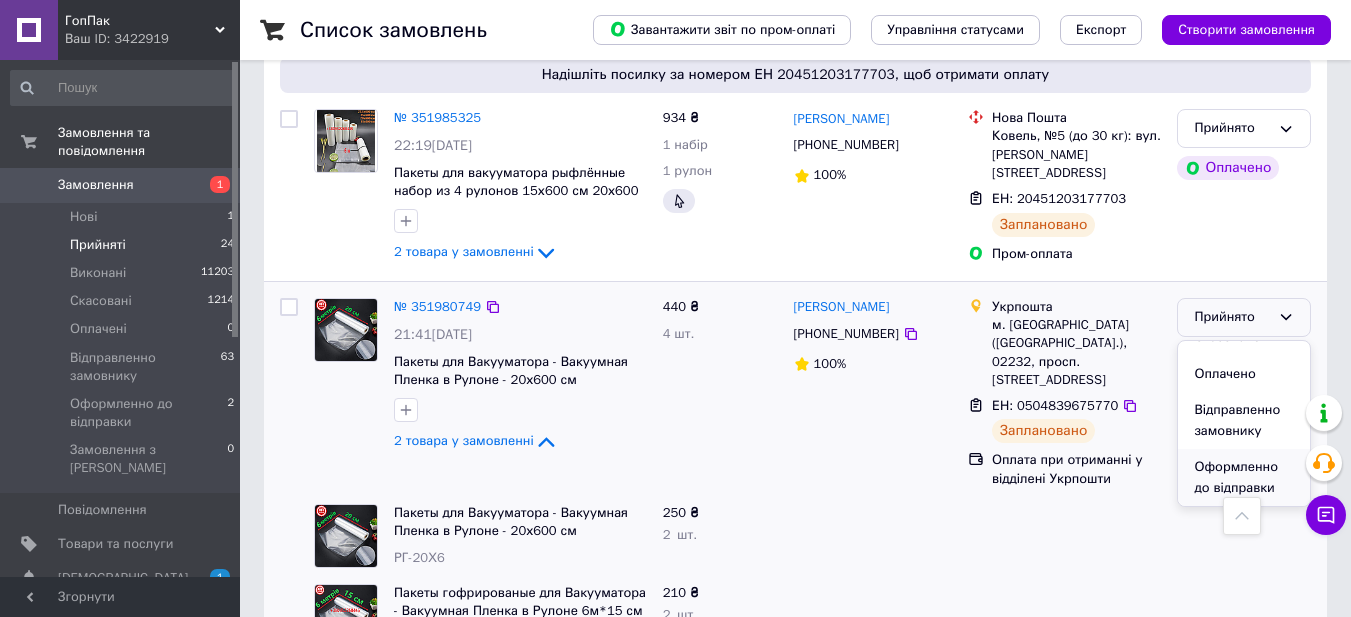 click on "Оформленно до відправки" at bounding box center (1244, 477) 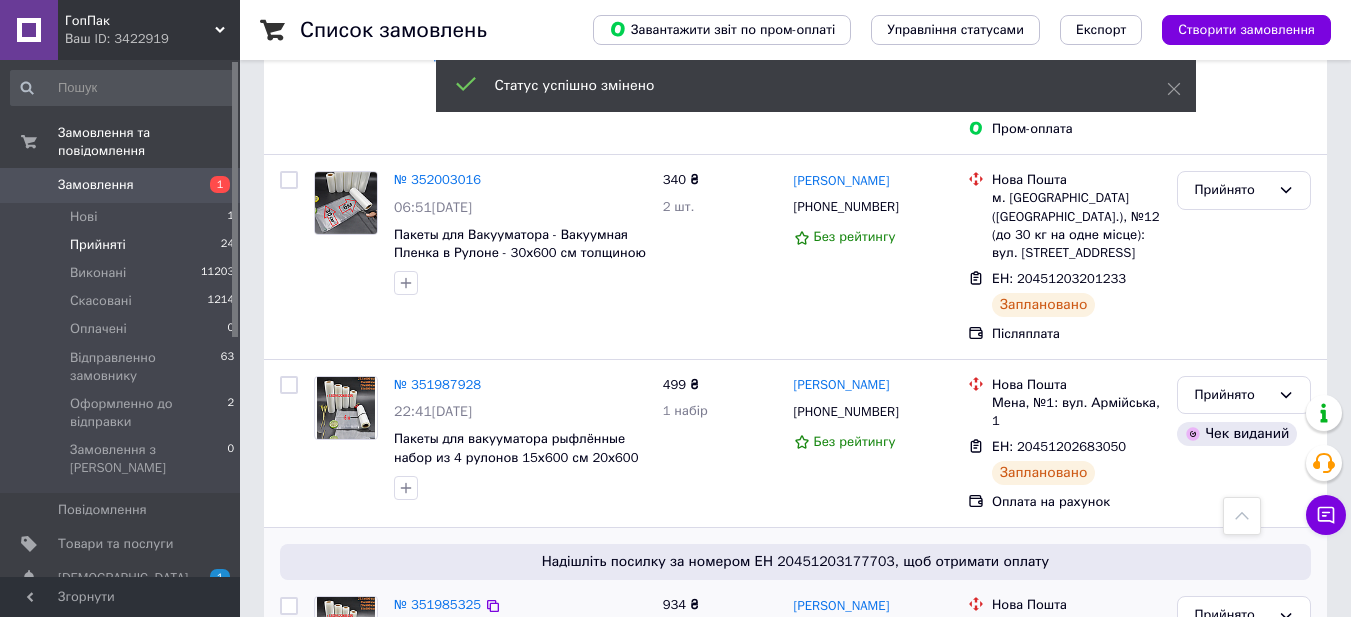scroll, scrollTop: 3848, scrollLeft: 0, axis: vertical 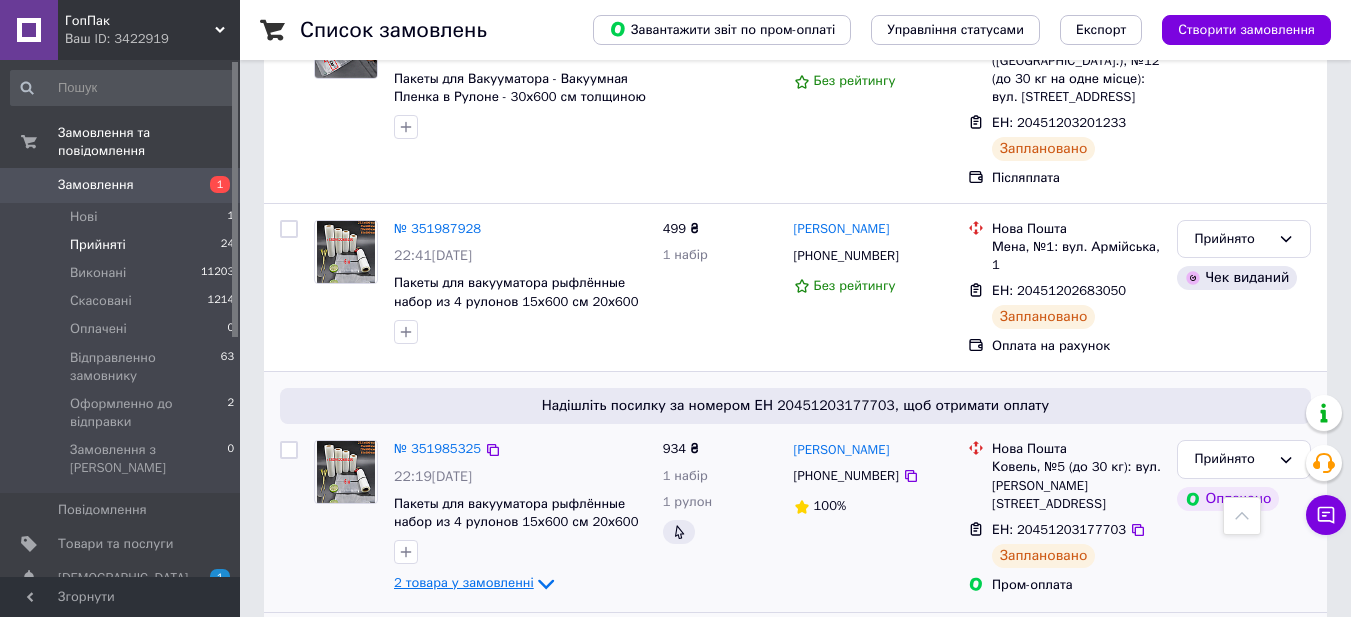 click on "2 товара у замовленні" at bounding box center [464, 583] 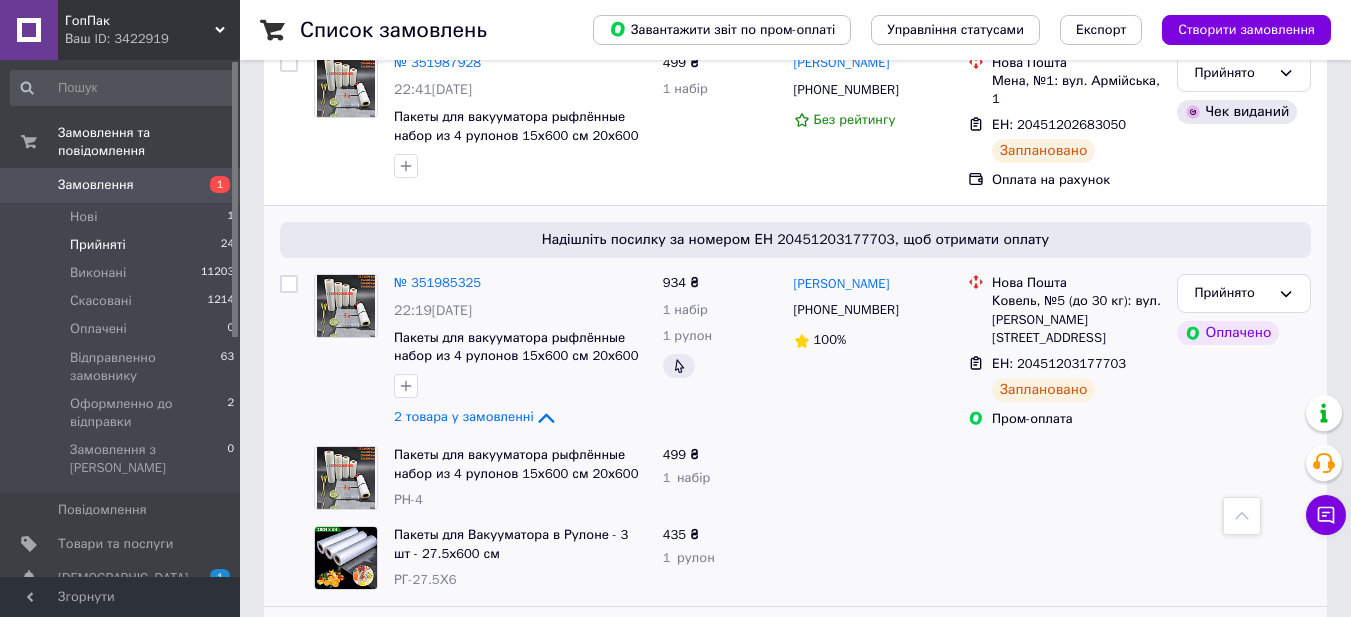 scroll, scrollTop: 3848, scrollLeft: 0, axis: vertical 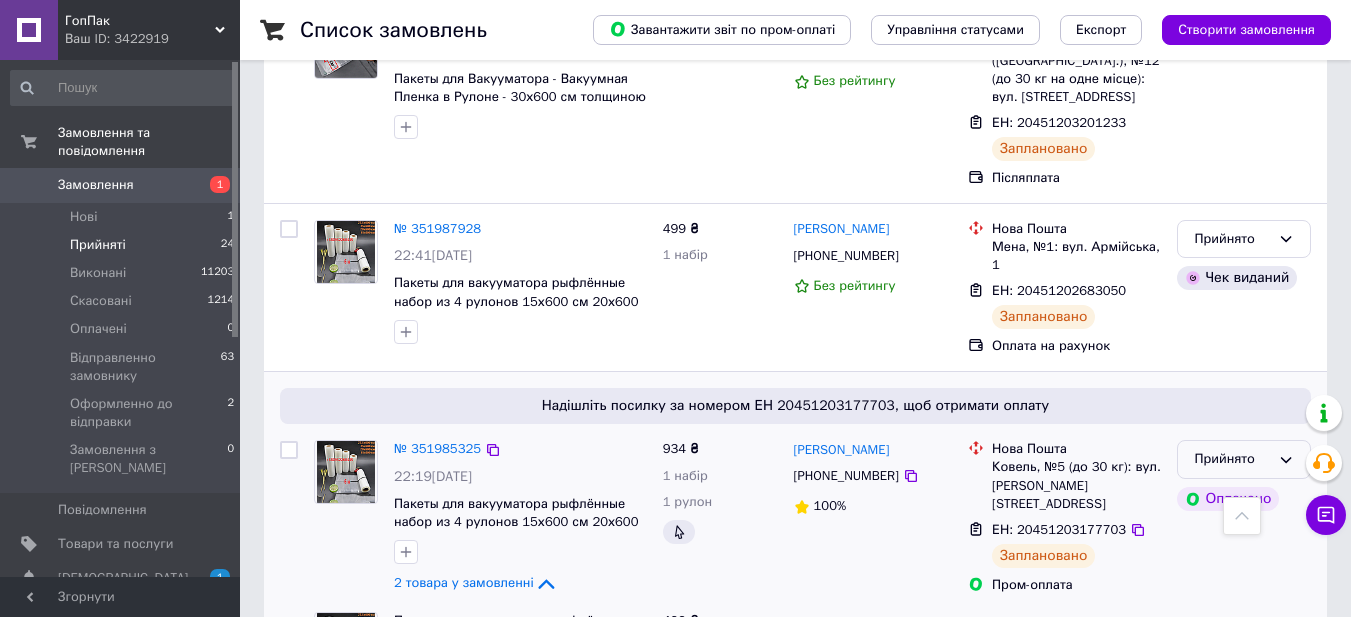 click 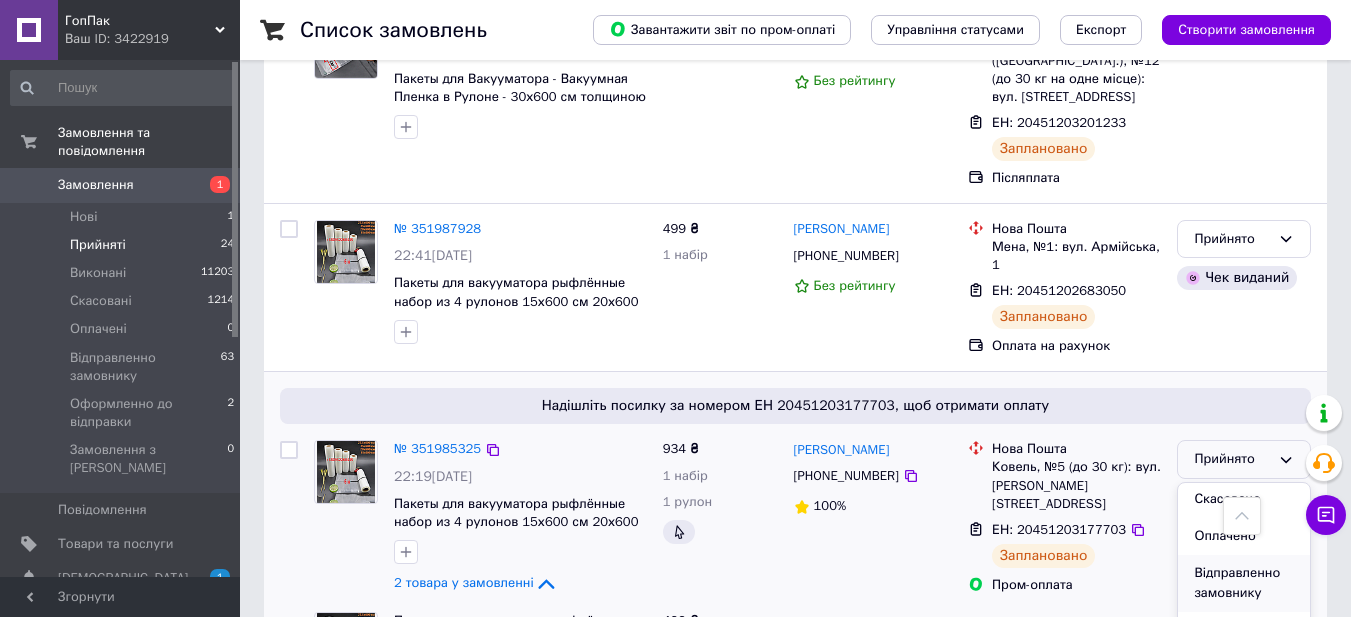 scroll, scrollTop: 58, scrollLeft: 0, axis: vertical 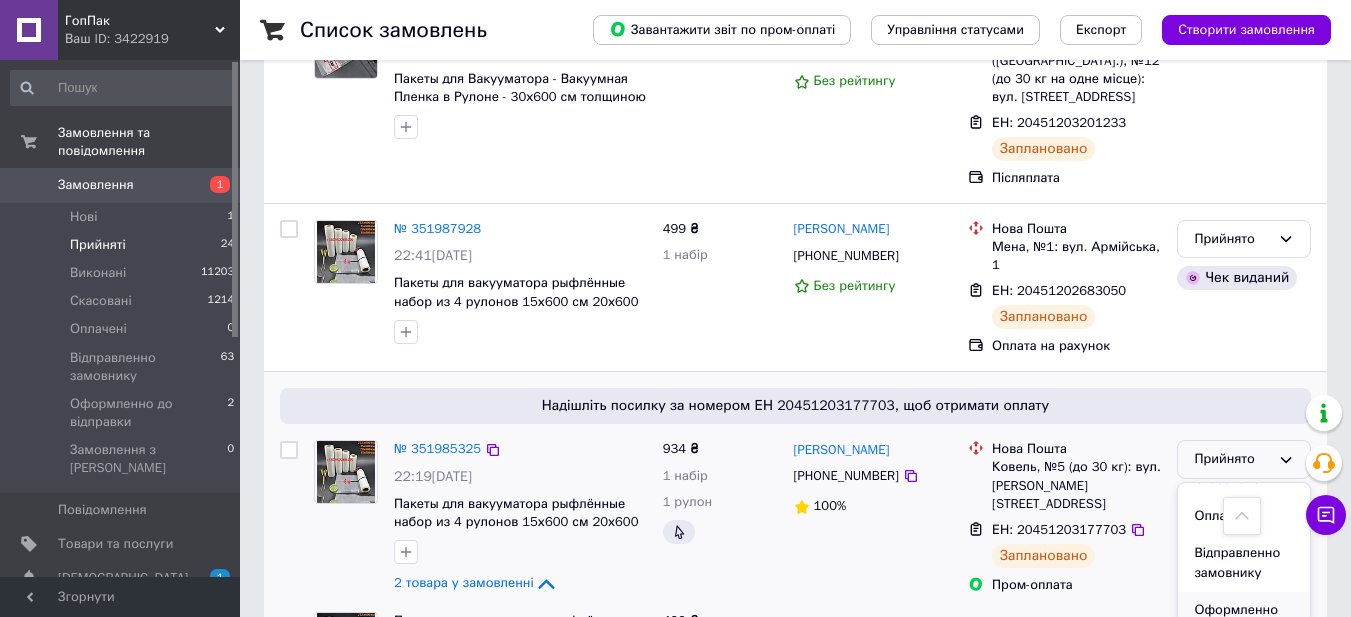 click on "Оформленно до відправки" at bounding box center [1244, 620] 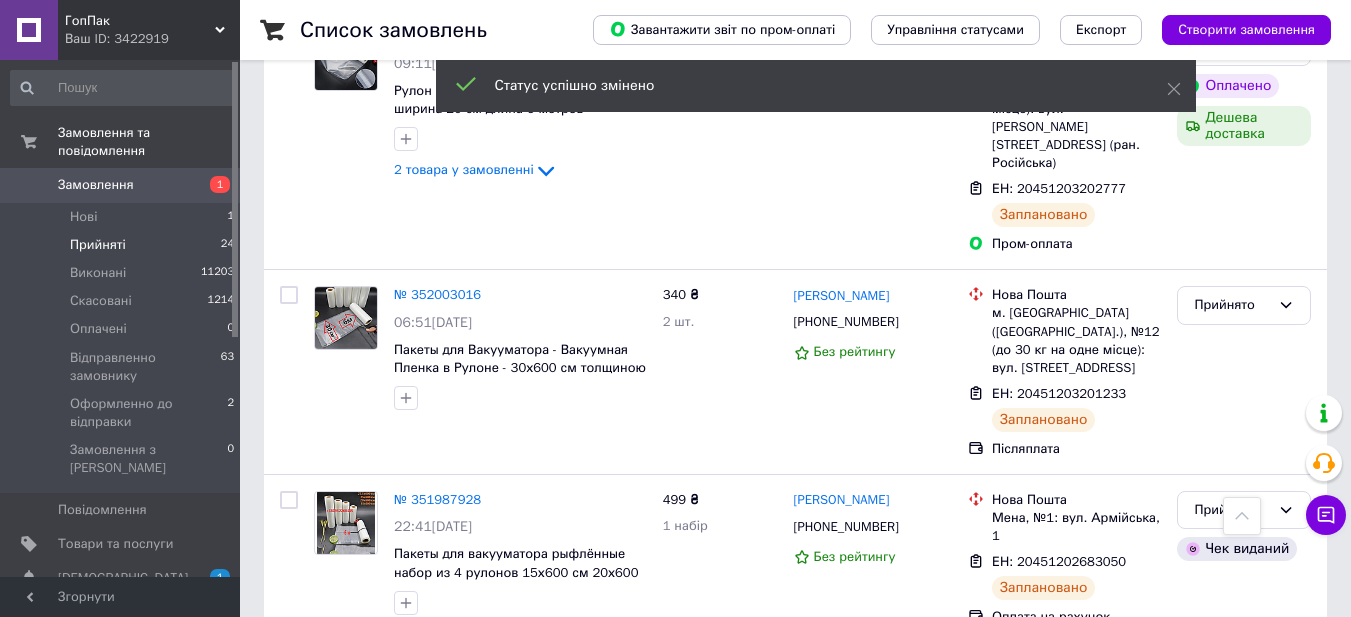 scroll, scrollTop: 3681, scrollLeft: 0, axis: vertical 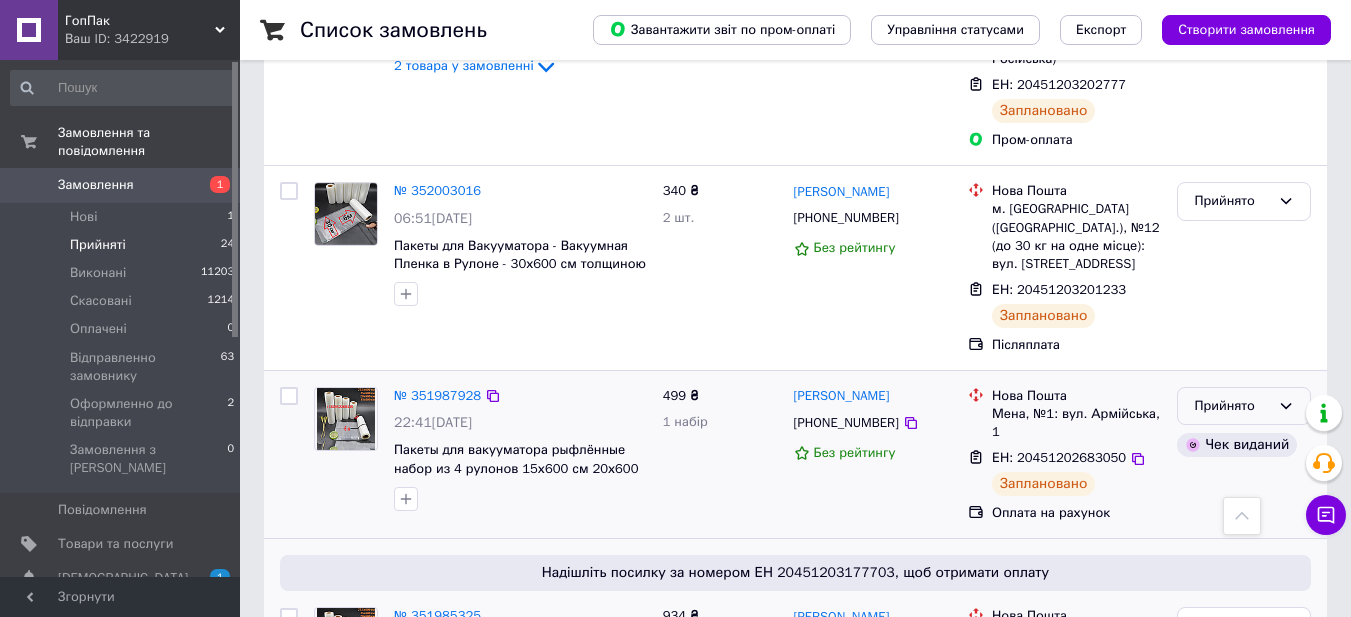 click on "Прийнято" at bounding box center [1244, 406] 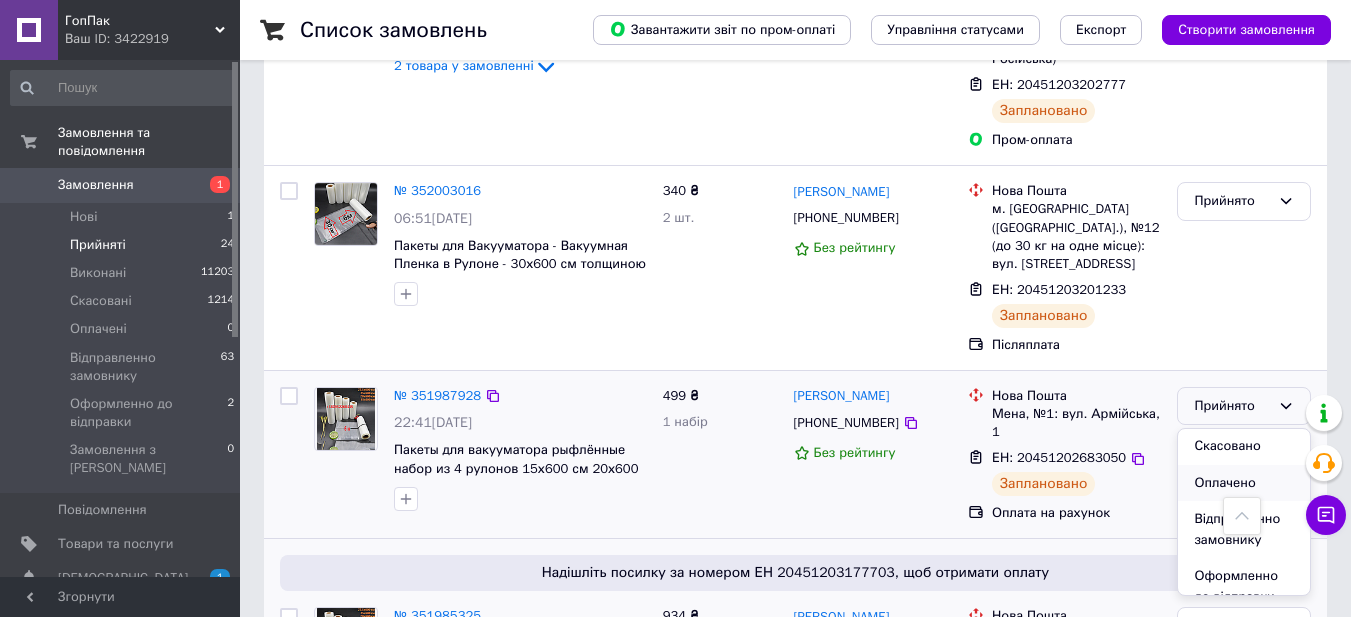 scroll, scrollTop: 58, scrollLeft: 0, axis: vertical 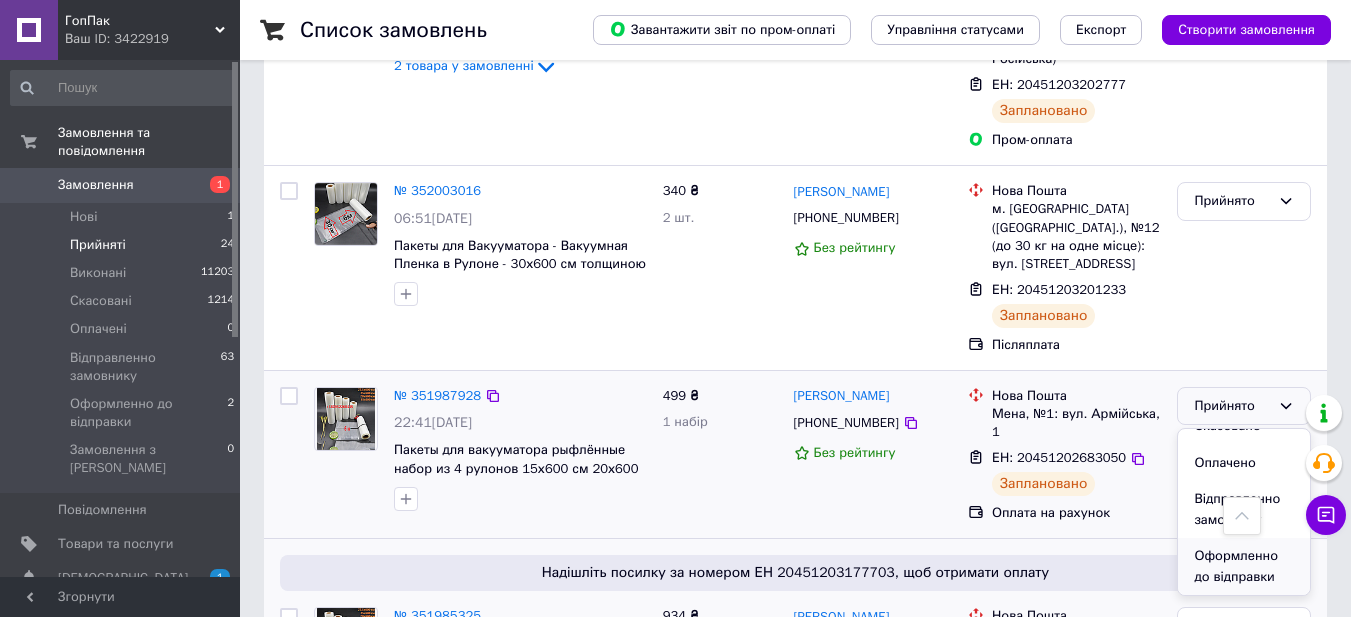 click on "Оформленно до відправки" at bounding box center [1244, 566] 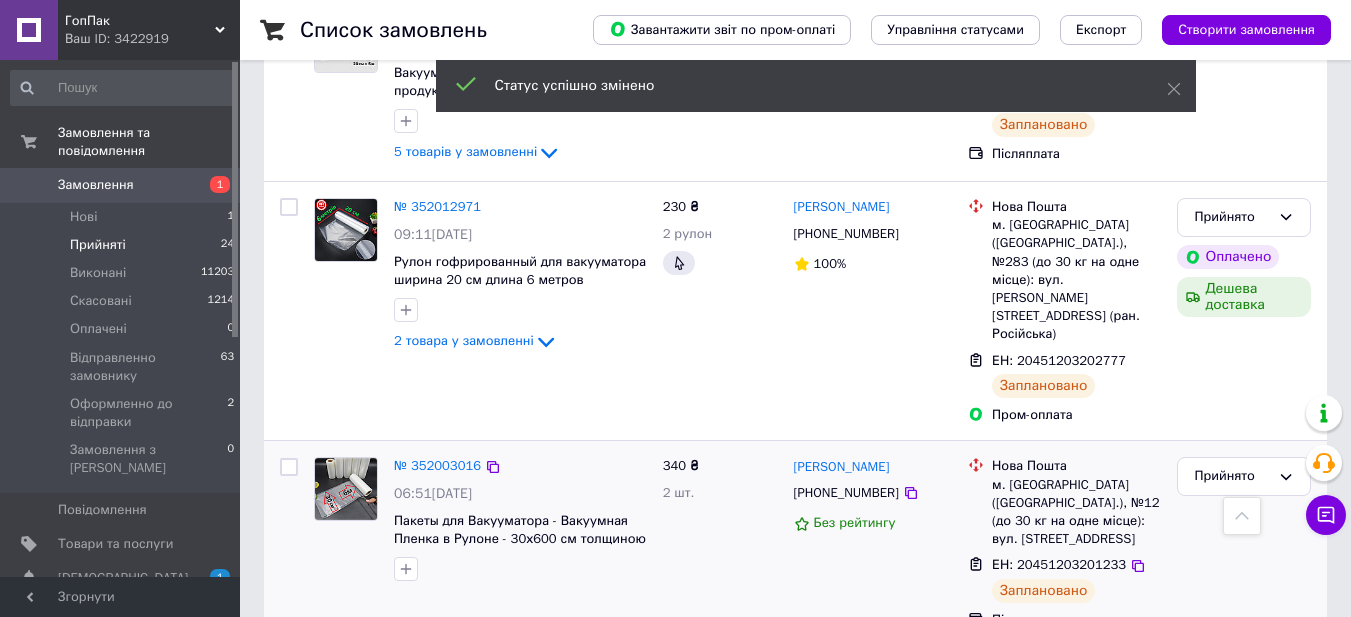 scroll, scrollTop: 3159, scrollLeft: 0, axis: vertical 